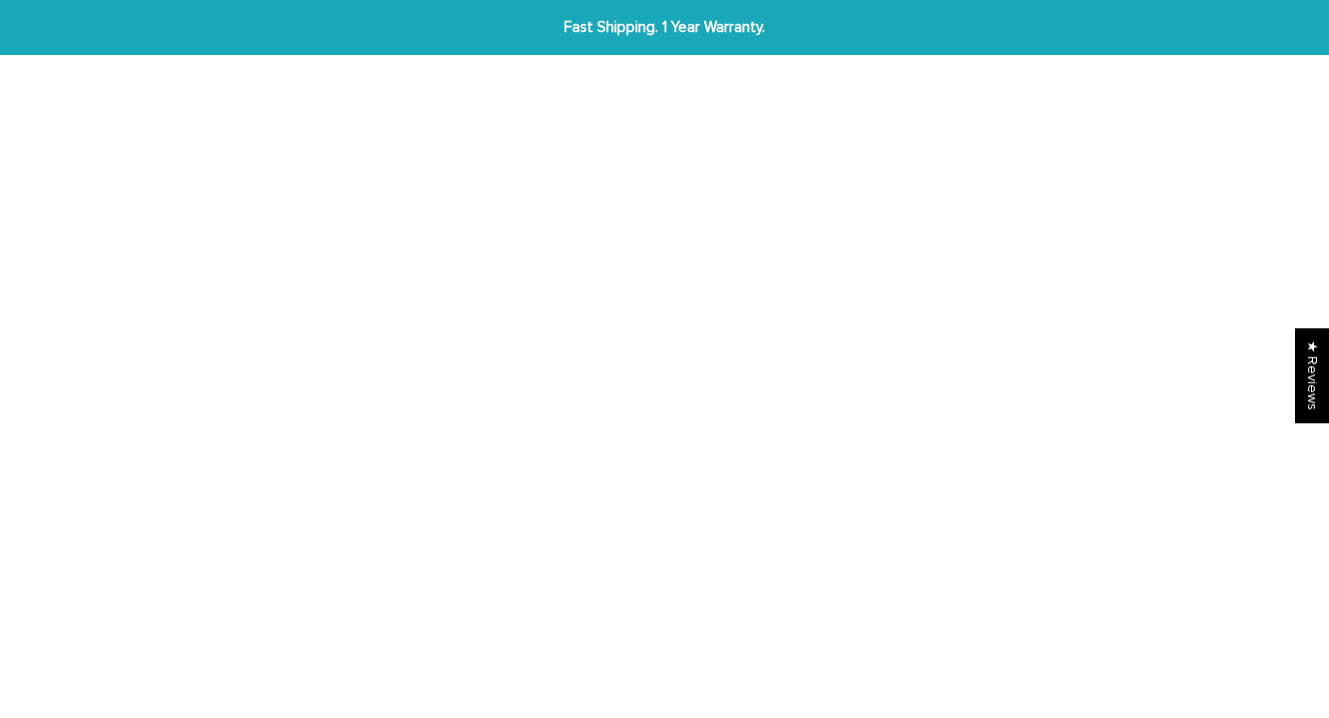 scroll, scrollTop: 0, scrollLeft: 0, axis: both 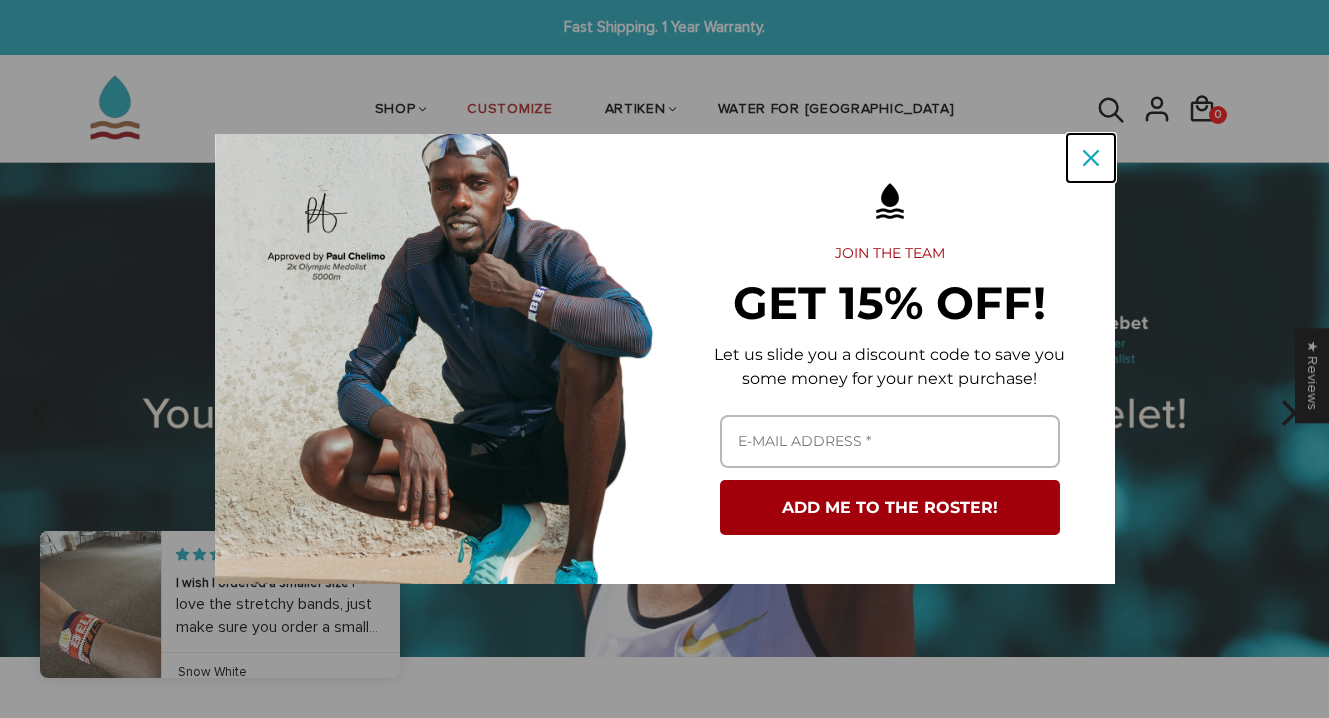 click 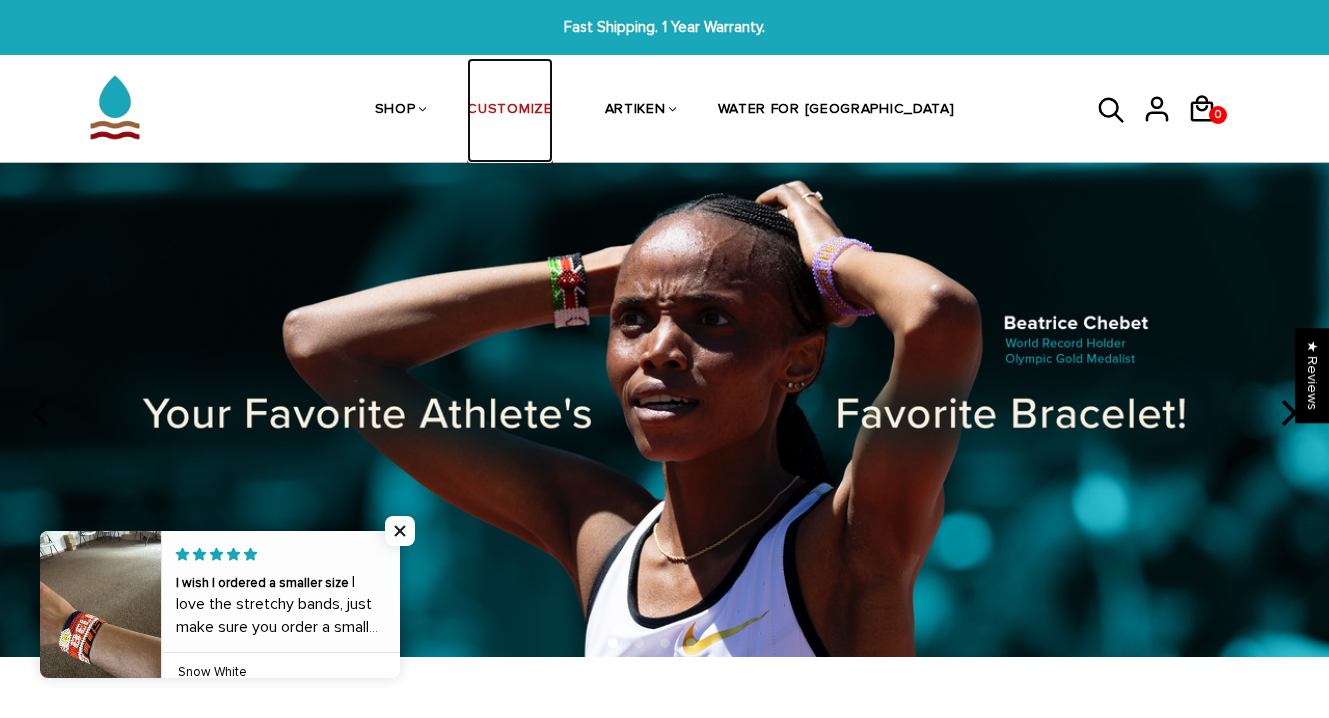 click on "CUSTOMIZE" at bounding box center (509, 111) 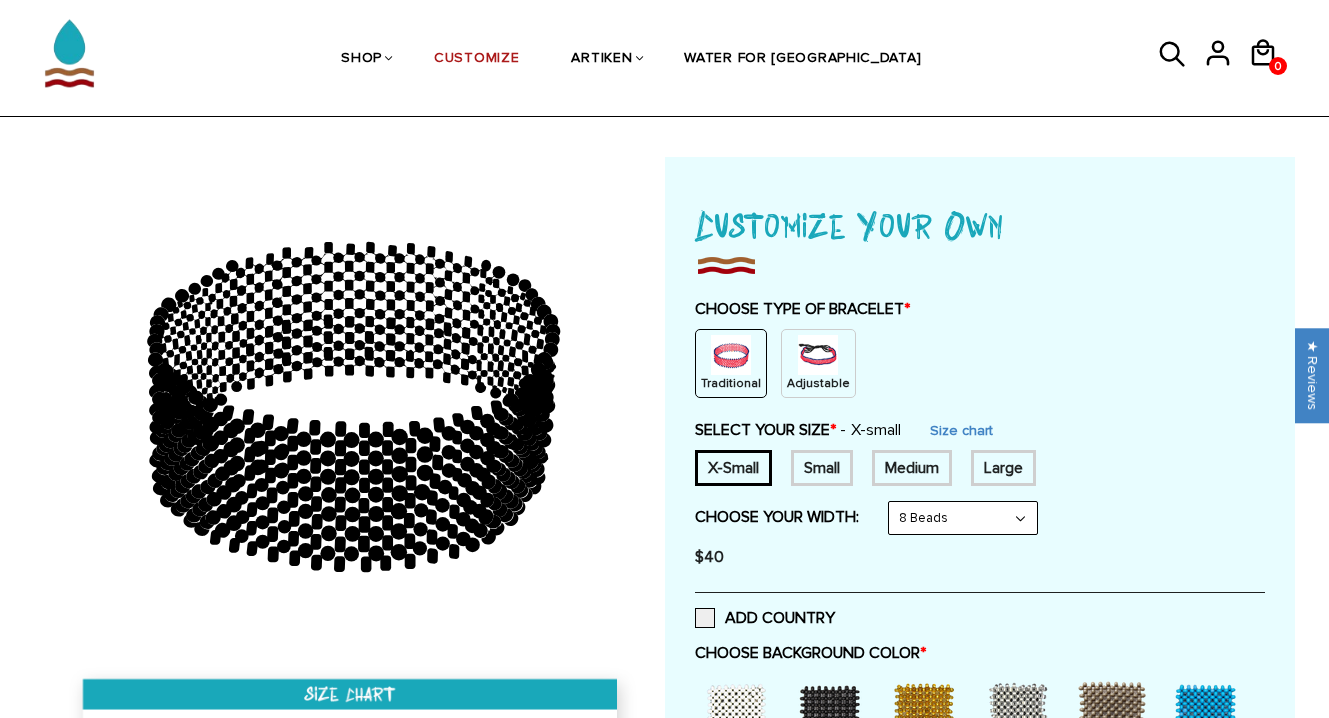 scroll, scrollTop: 55, scrollLeft: 0, axis: vertical 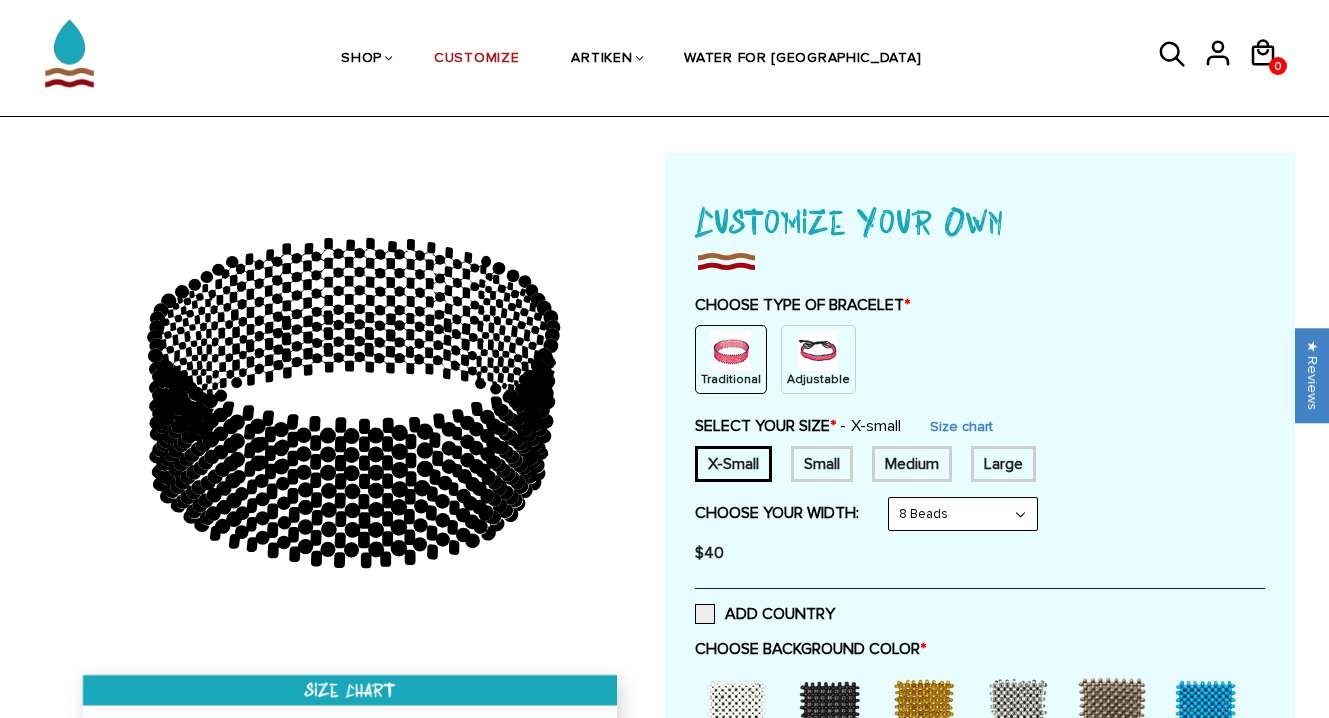 click at bounding box center [818, 351] 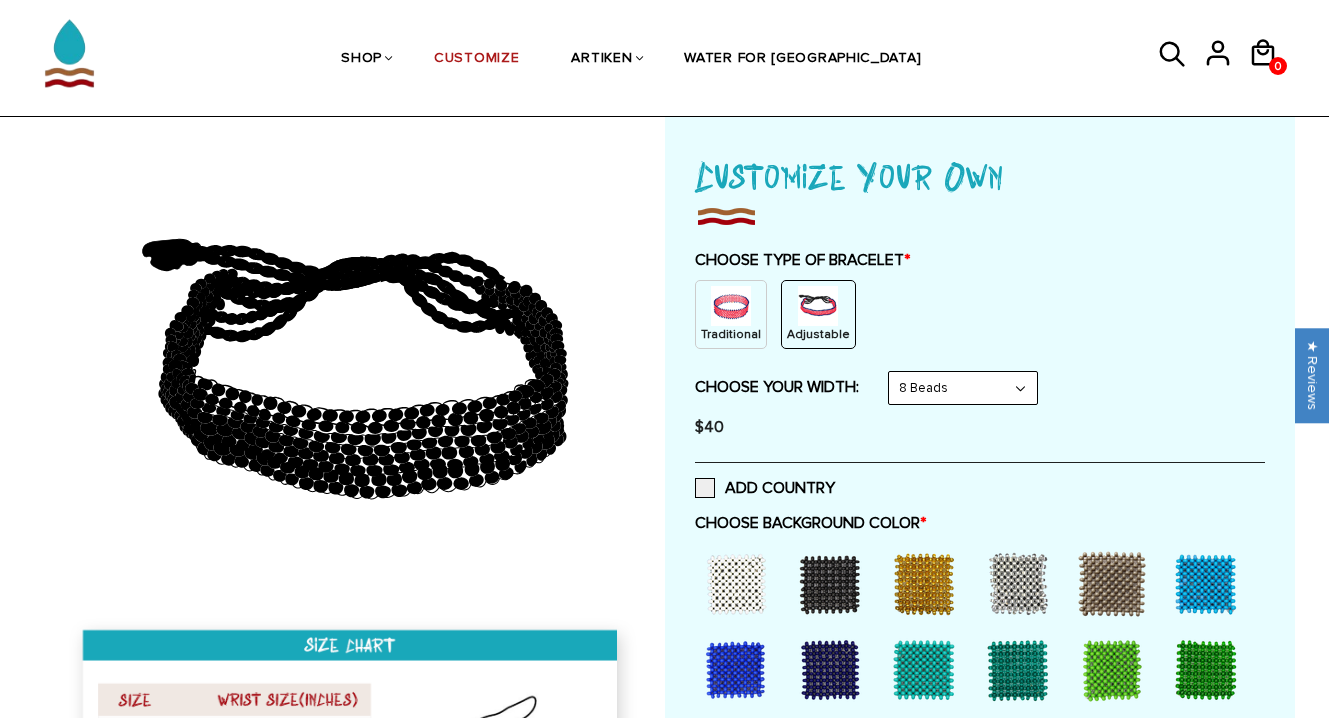 scroll, scrollTop: 108, scrollLeft: 0, axis: vertical 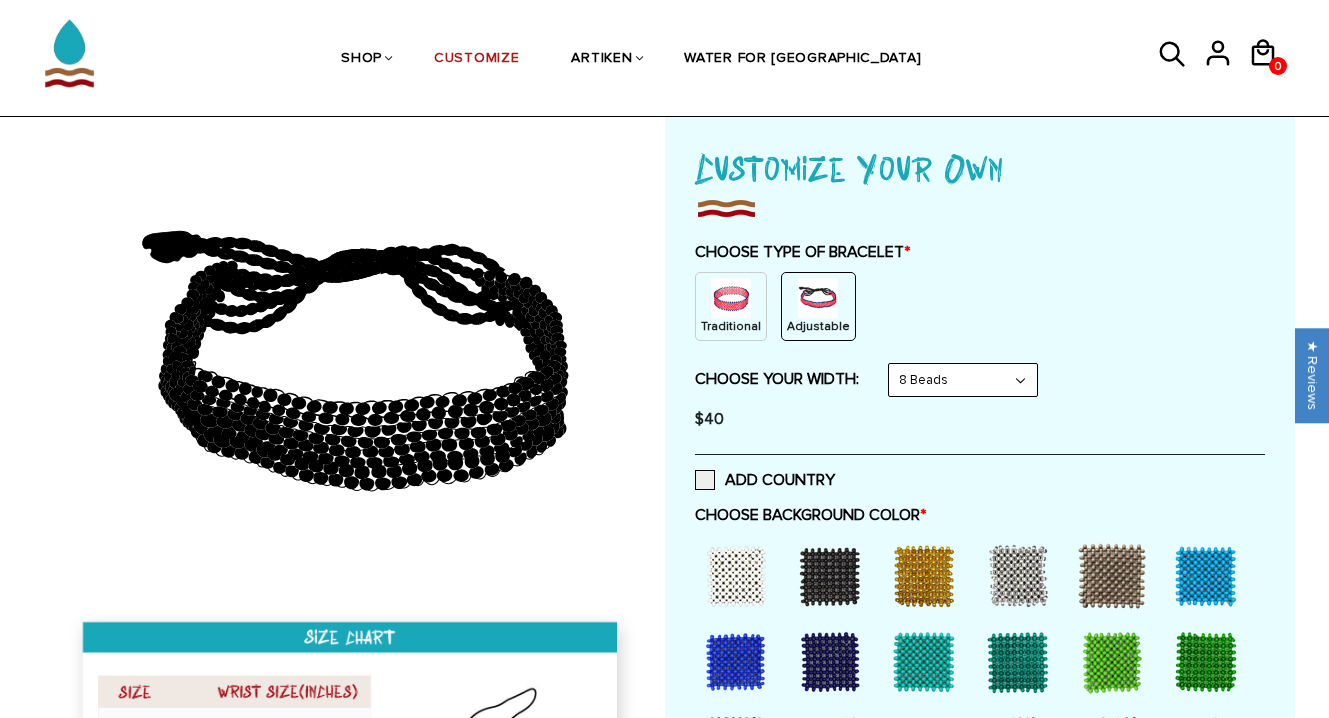 click on "8 Beads
6 Beads
10 Beads" at bounding box center [963, 380] 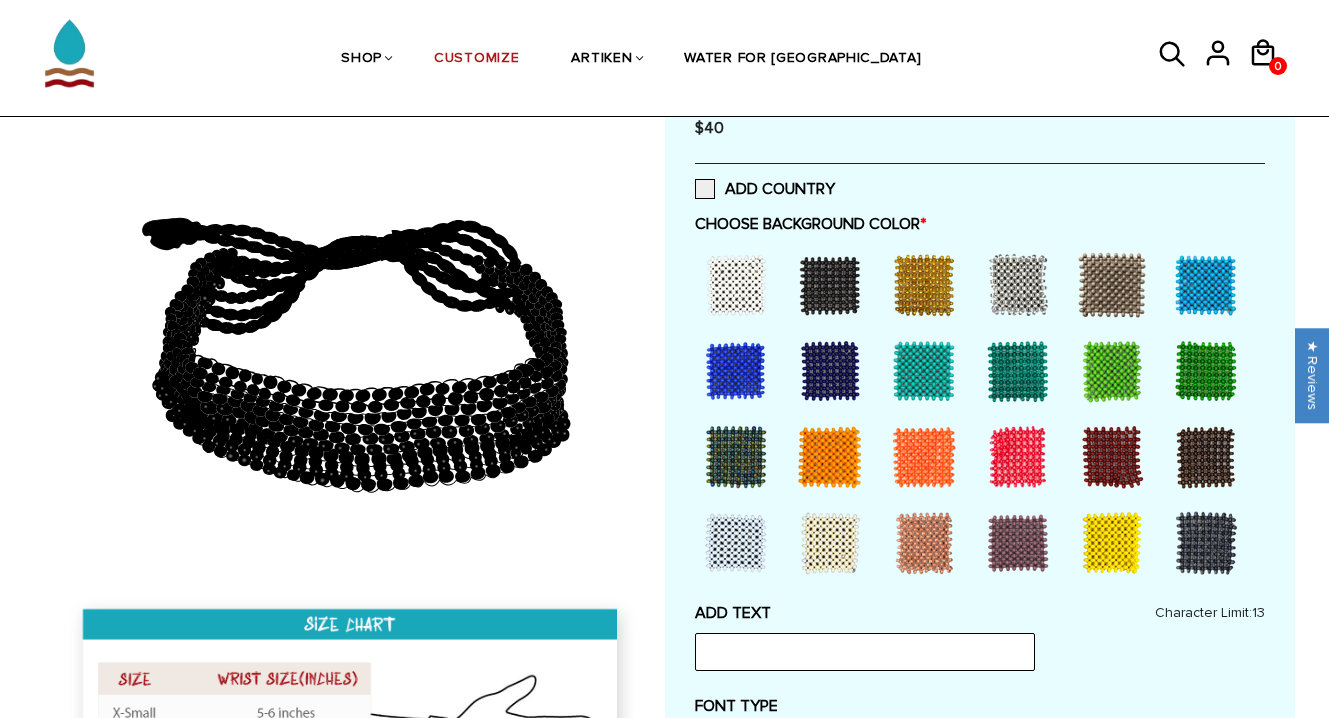 scroll, scrollTop: 408, scrollLeft: 0, axis: vertical 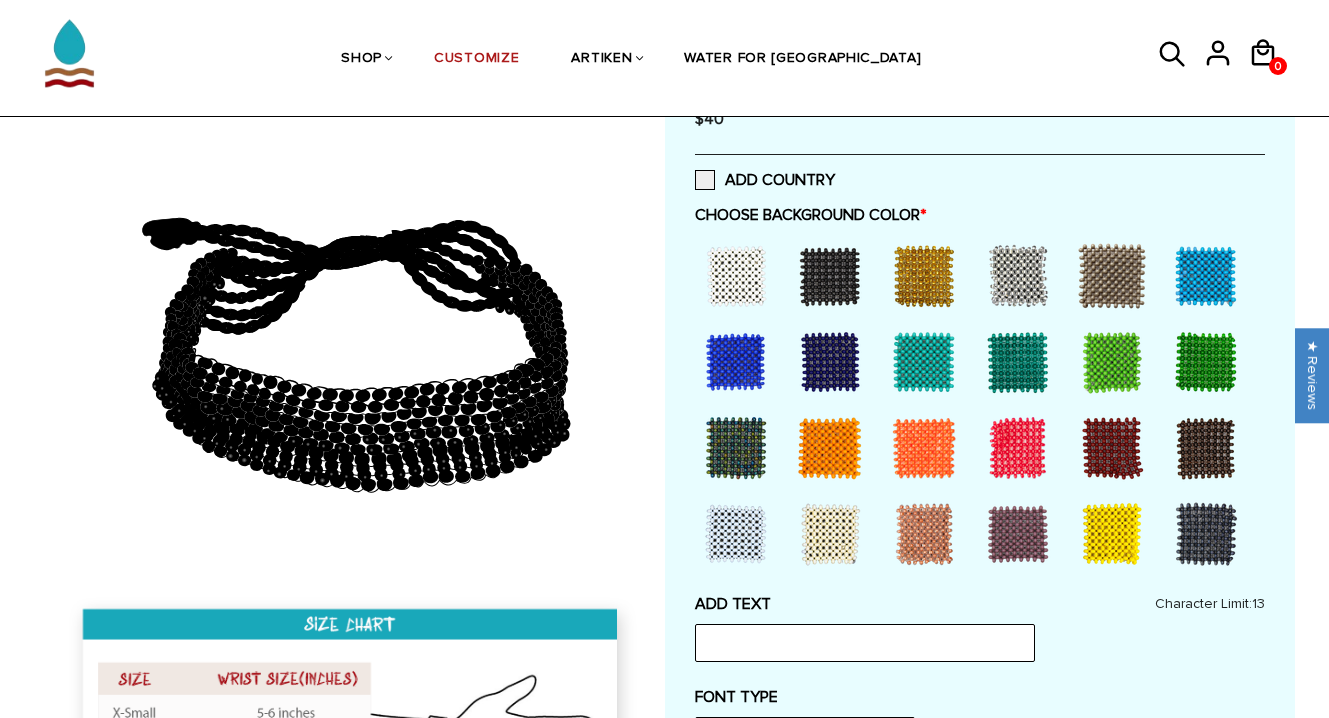 click at bounding box center (1112, 534) 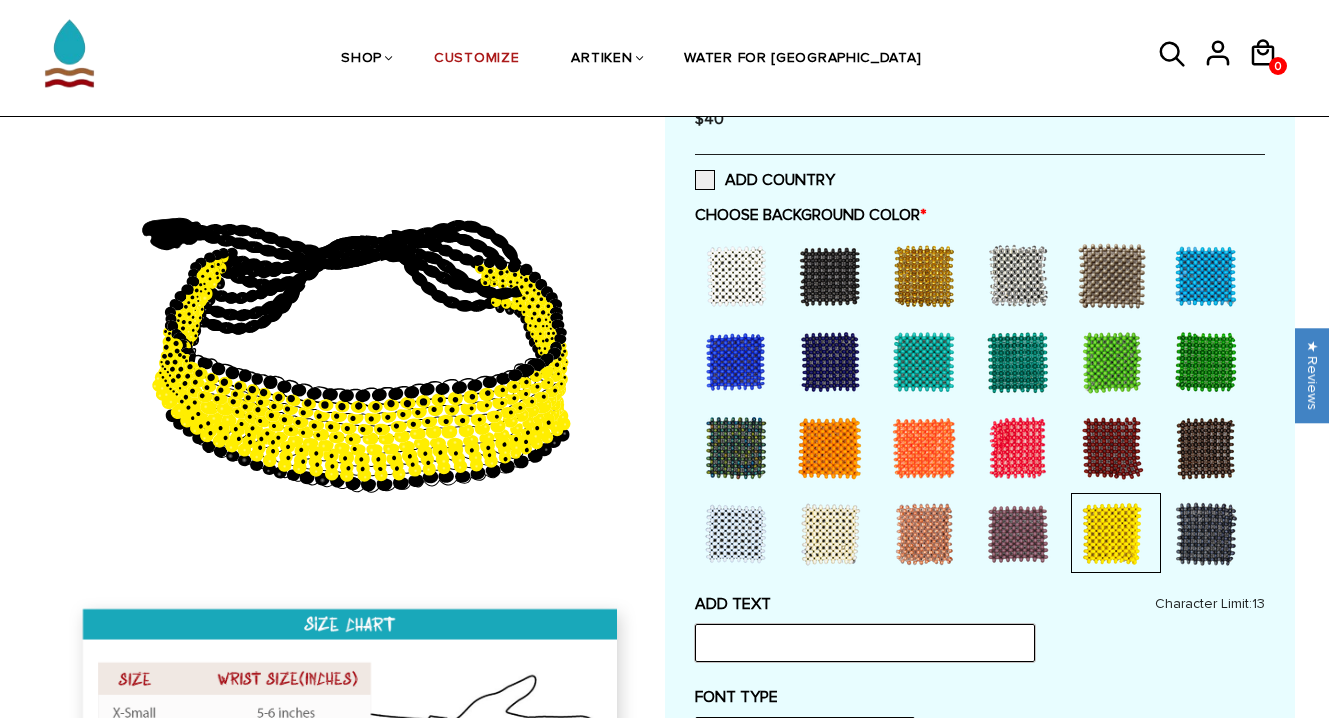 click at bounding box center [865, 643] 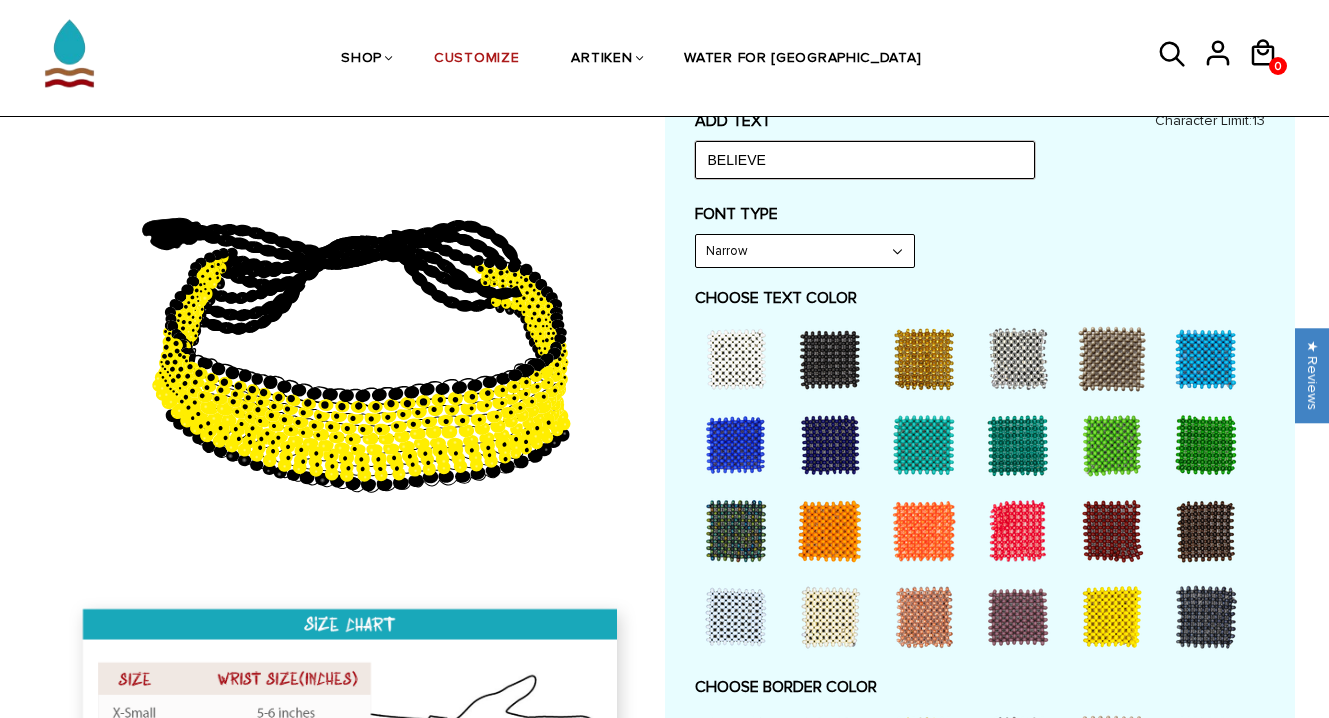 scroll, scrollTop: 919, scrollLeft: 0, axis: vertical 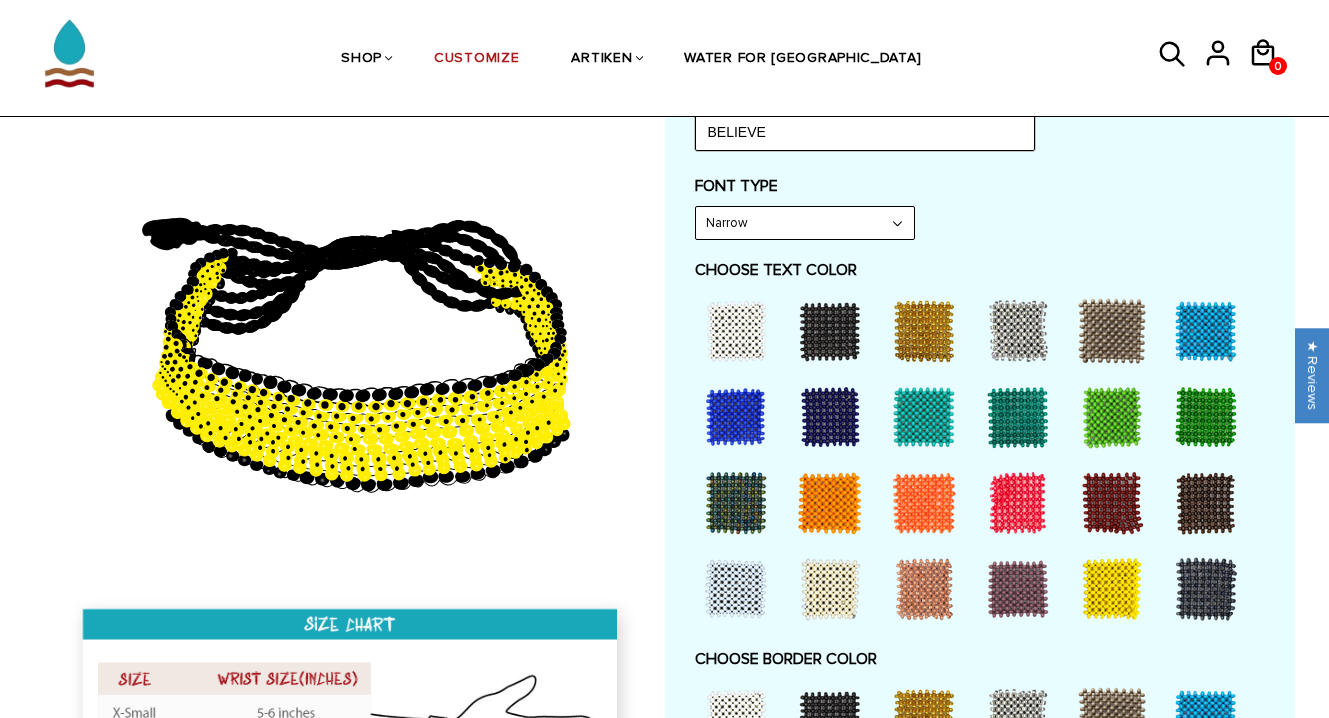 type on "BELIEVE" 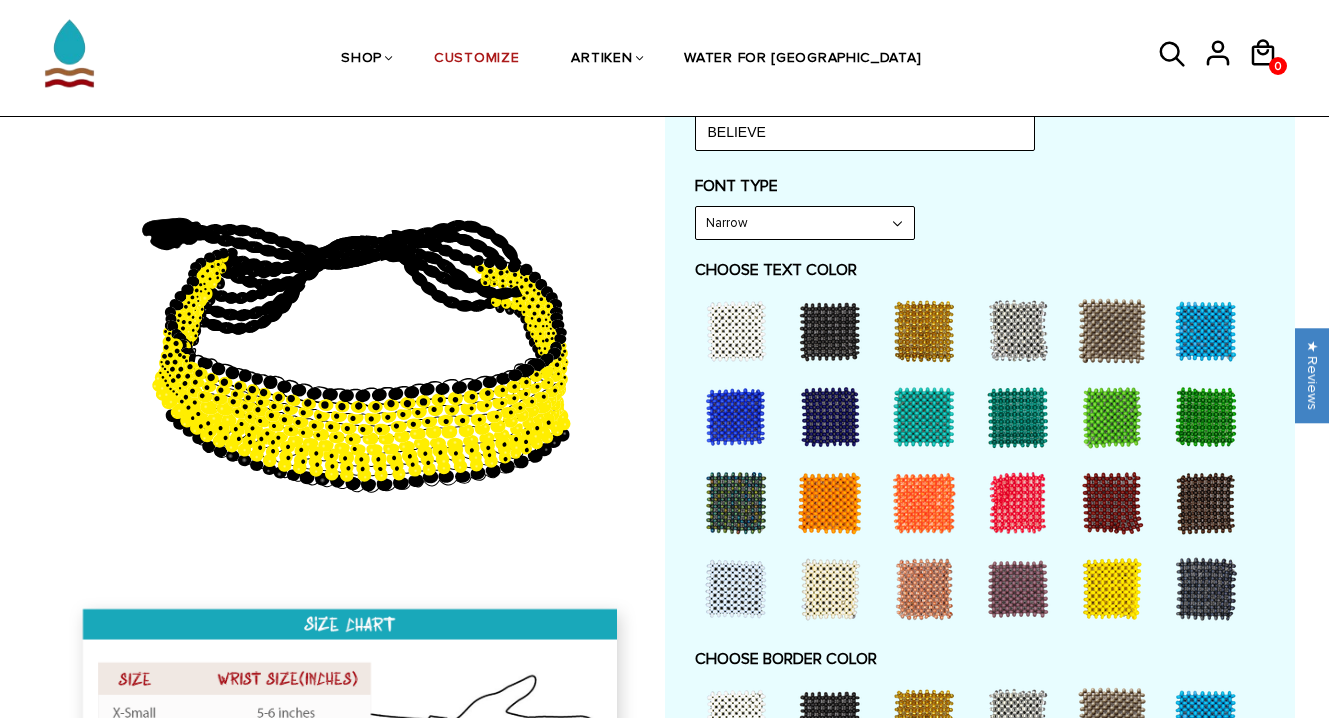 click on "Narrow
Bold" at bounding box center (805, 223) 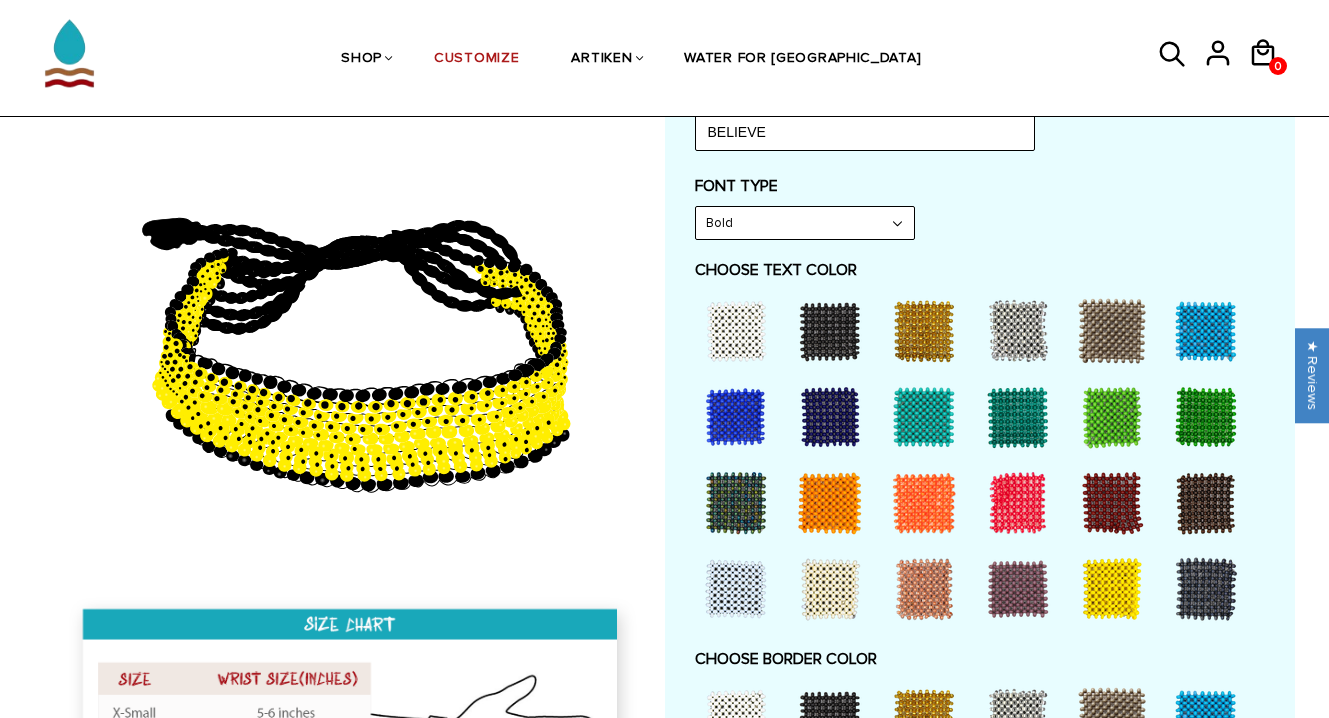 click at bounding box center [736, 417] 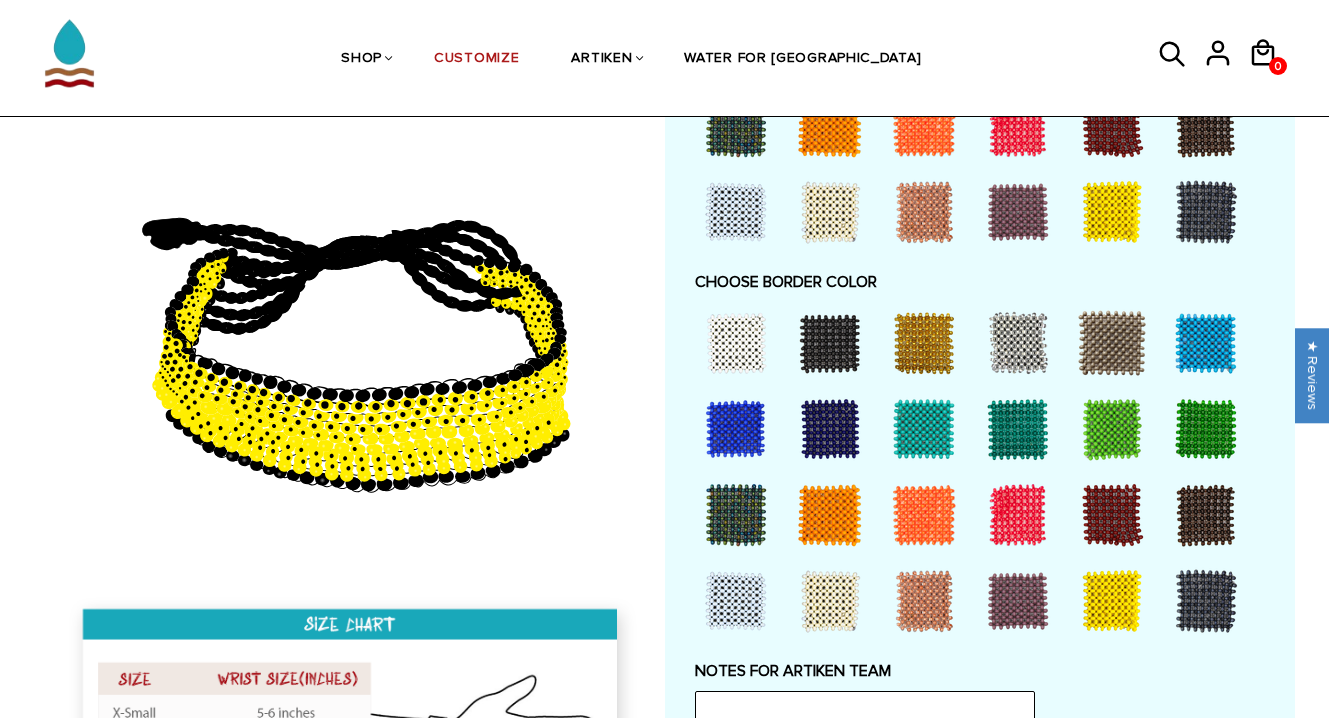 scroll, scrollTop: 1375, scrollLeft: 0, axis: vertical 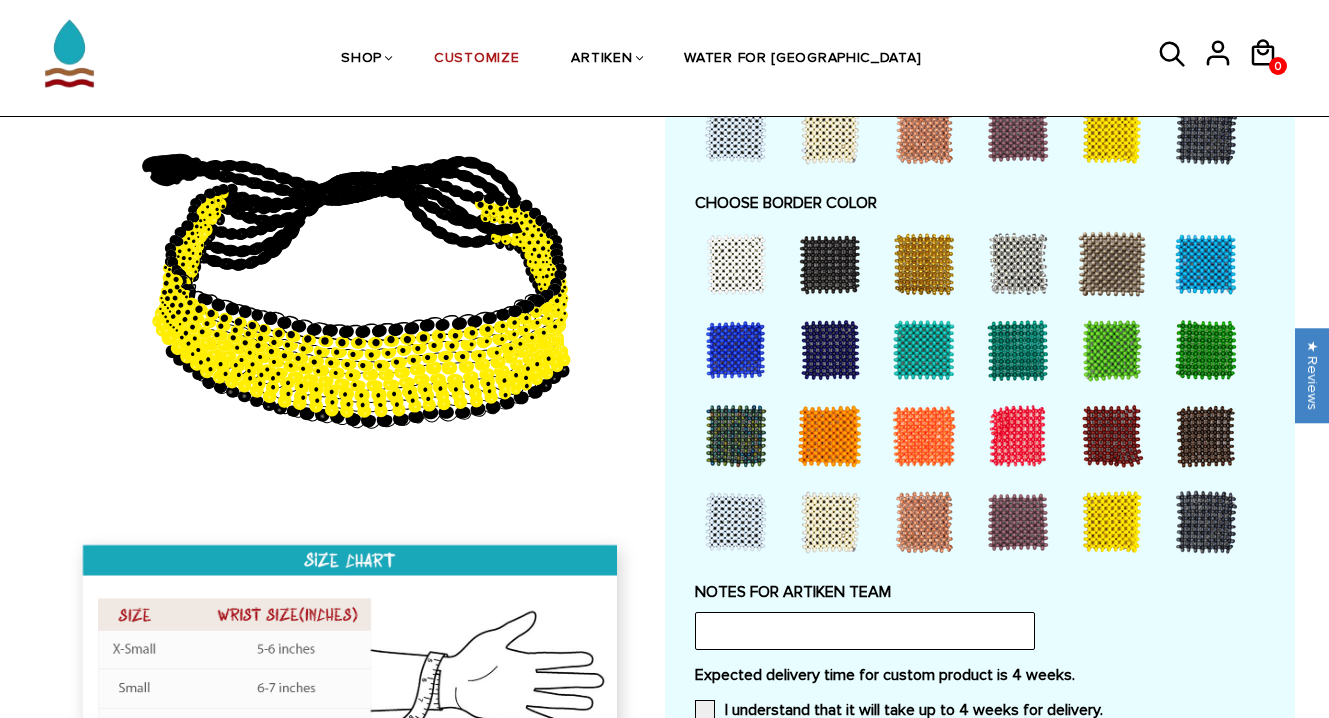 click at bounding box center [1112, 522] 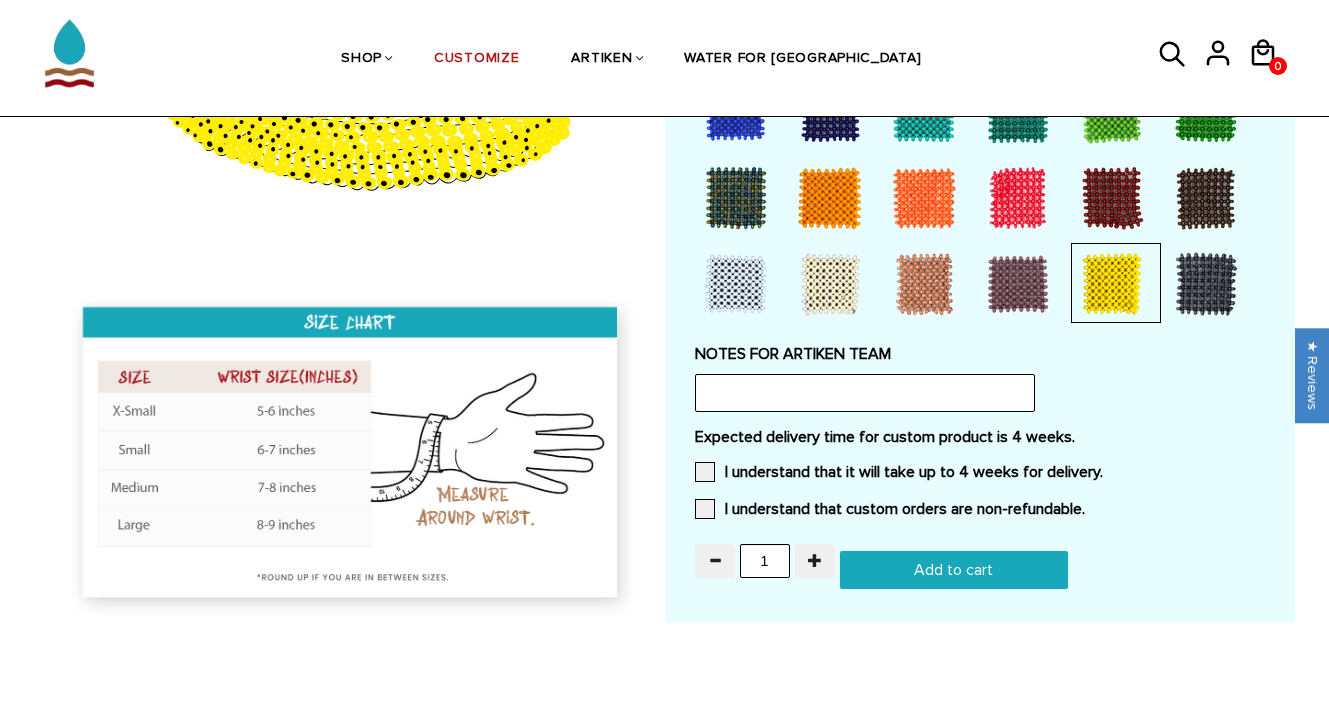 scroll, scrollTop: 1694, scrollLeft: 0, axis: vertical 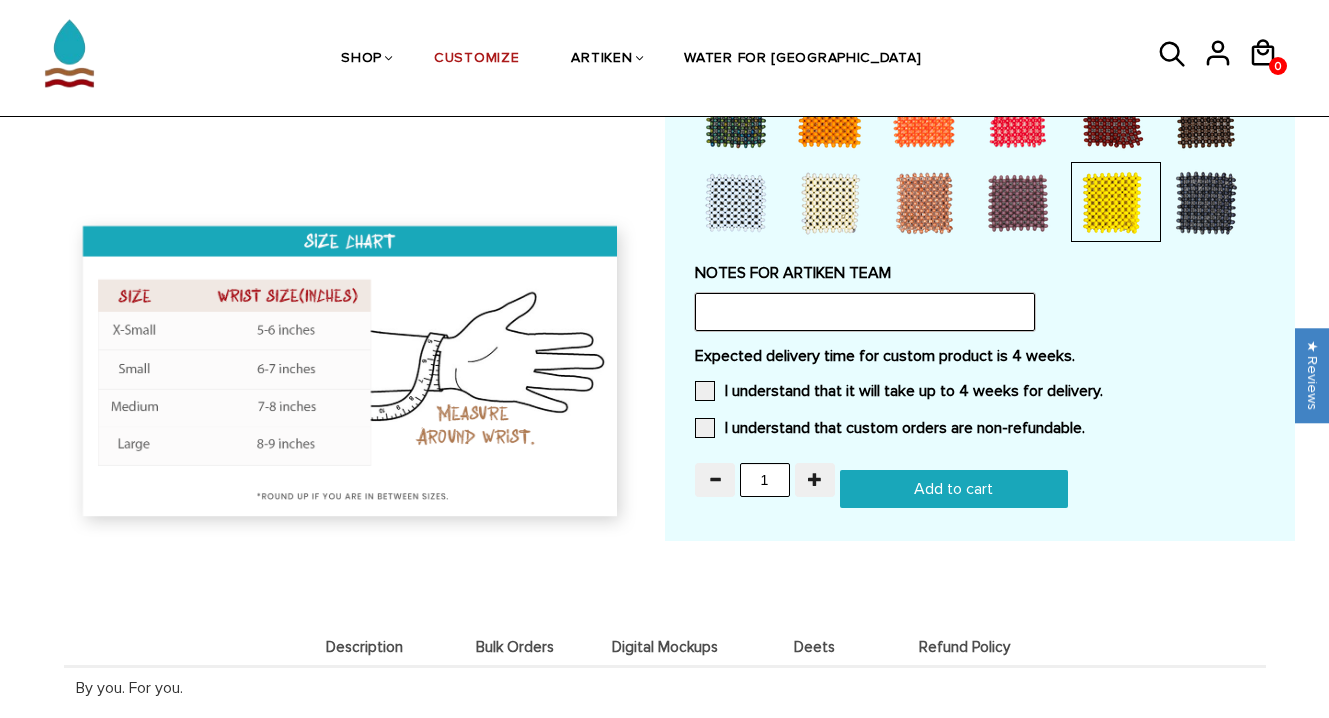 click at bounding box center [865, 312] 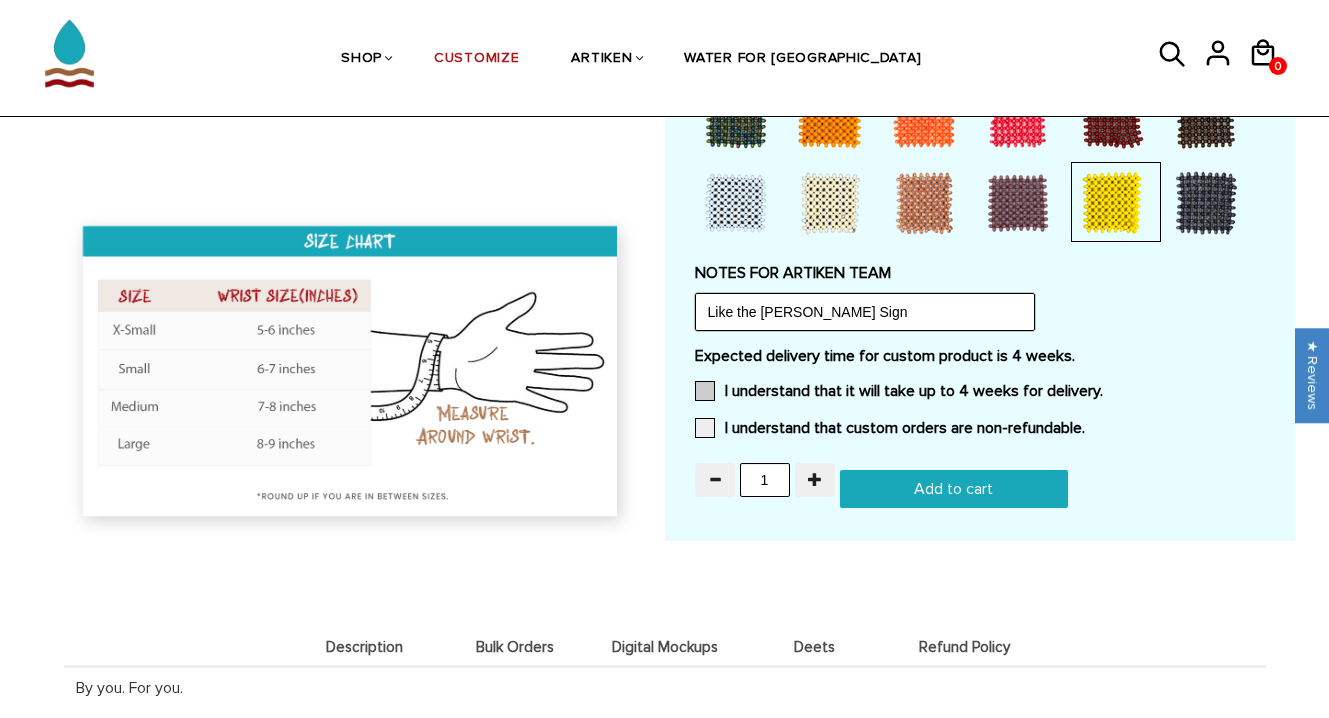type on "Like the Ted Lasso Sign" 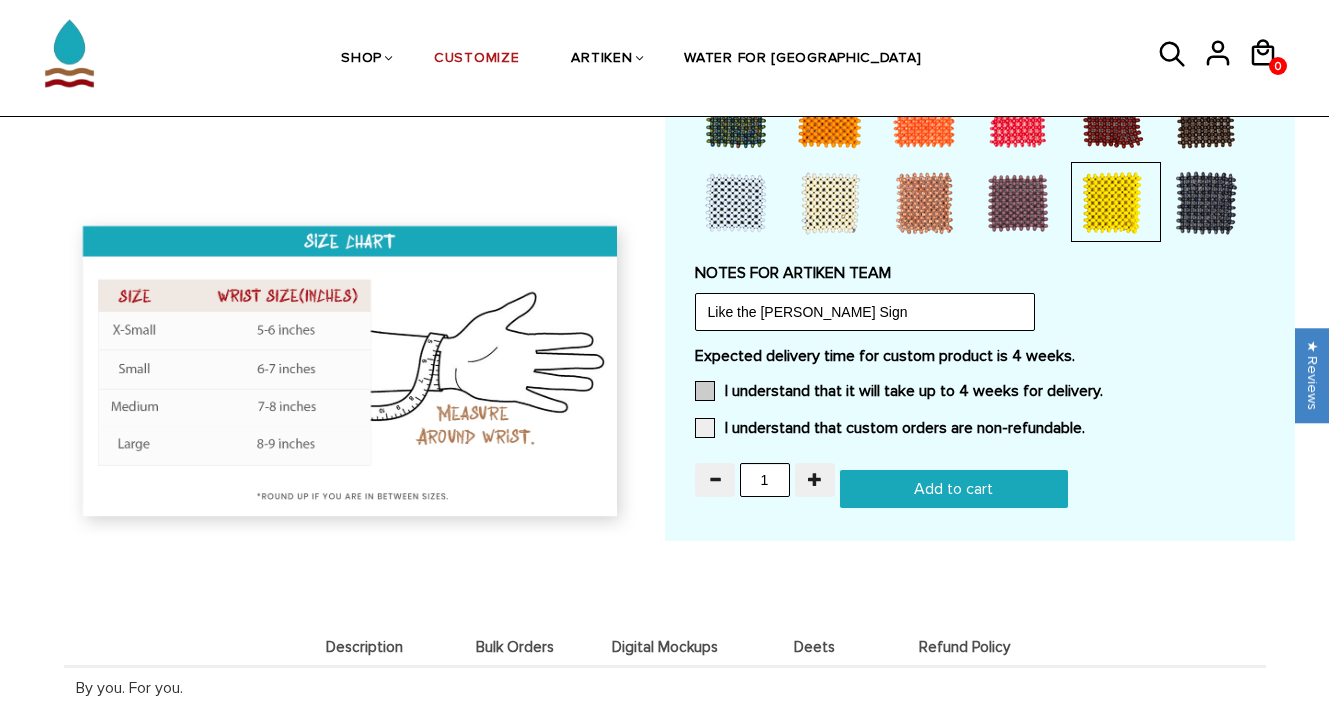 click at bounding box center (705, 391) 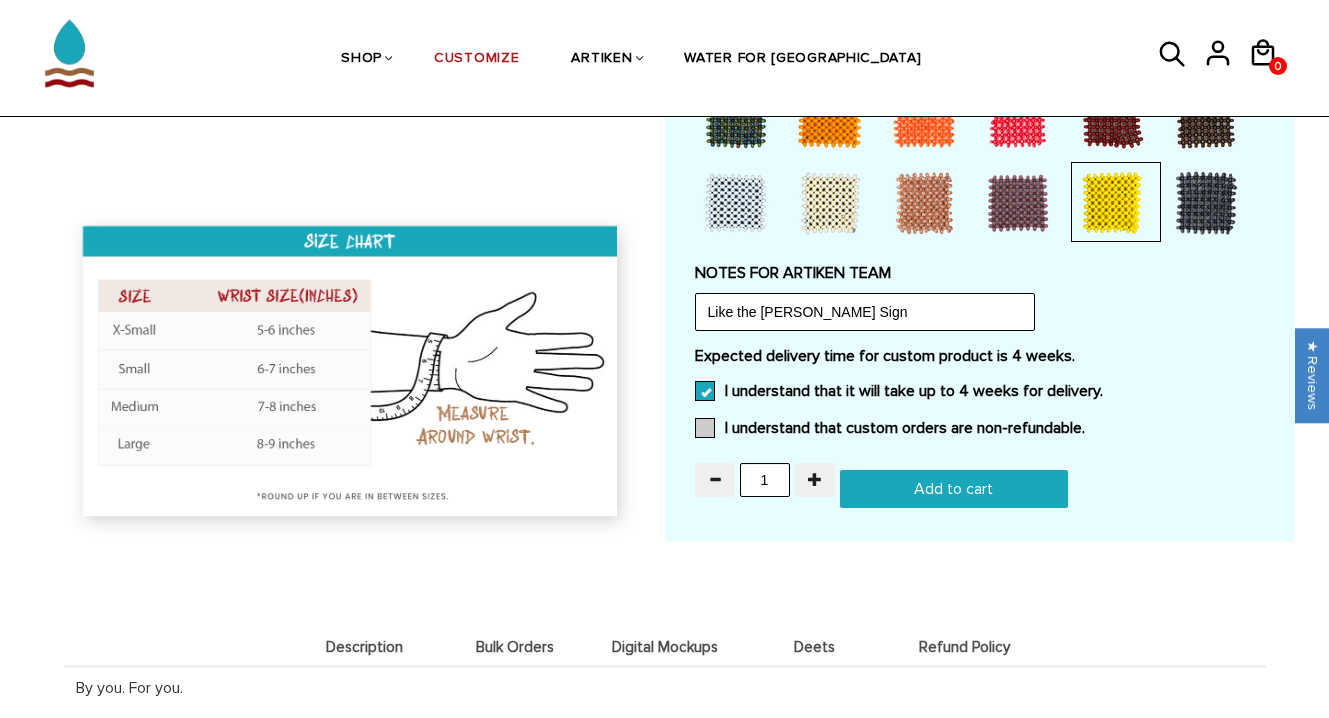 click at bounding box center (705, 428) 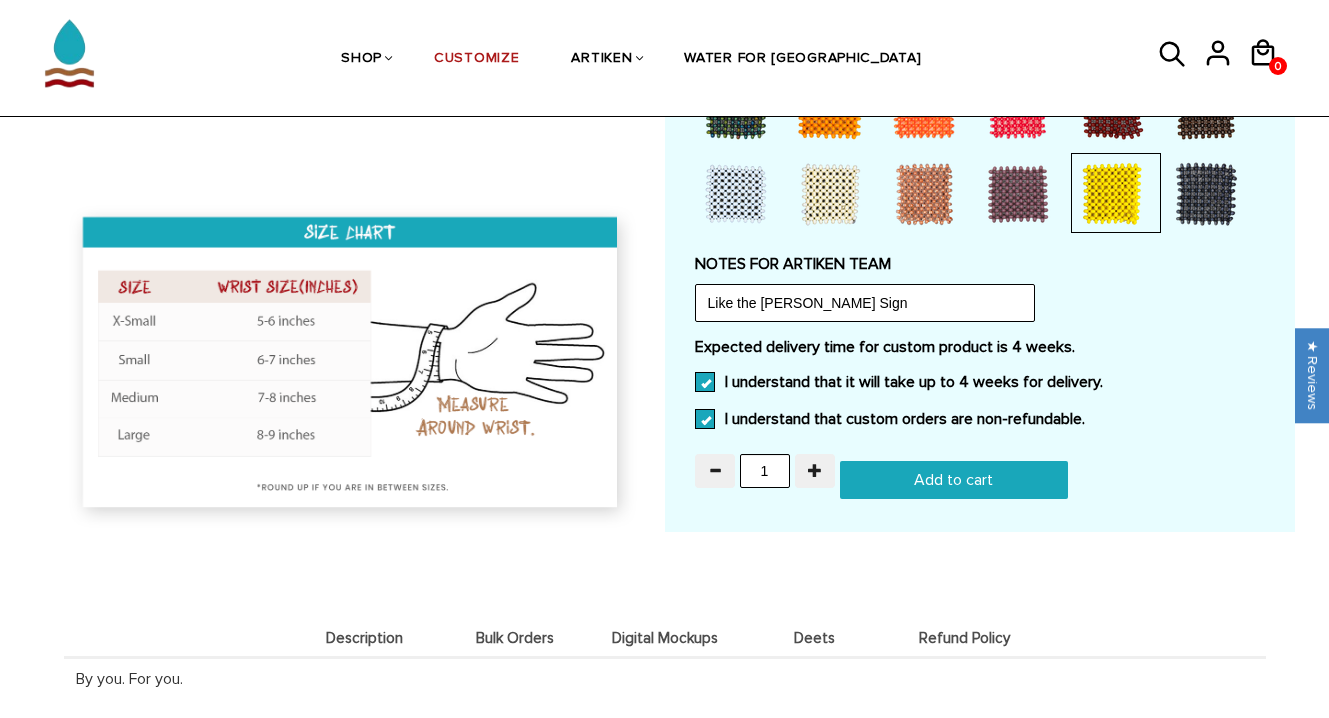 scroll, scrollTop: 1705, scrollLeft: 0, axis: vertical 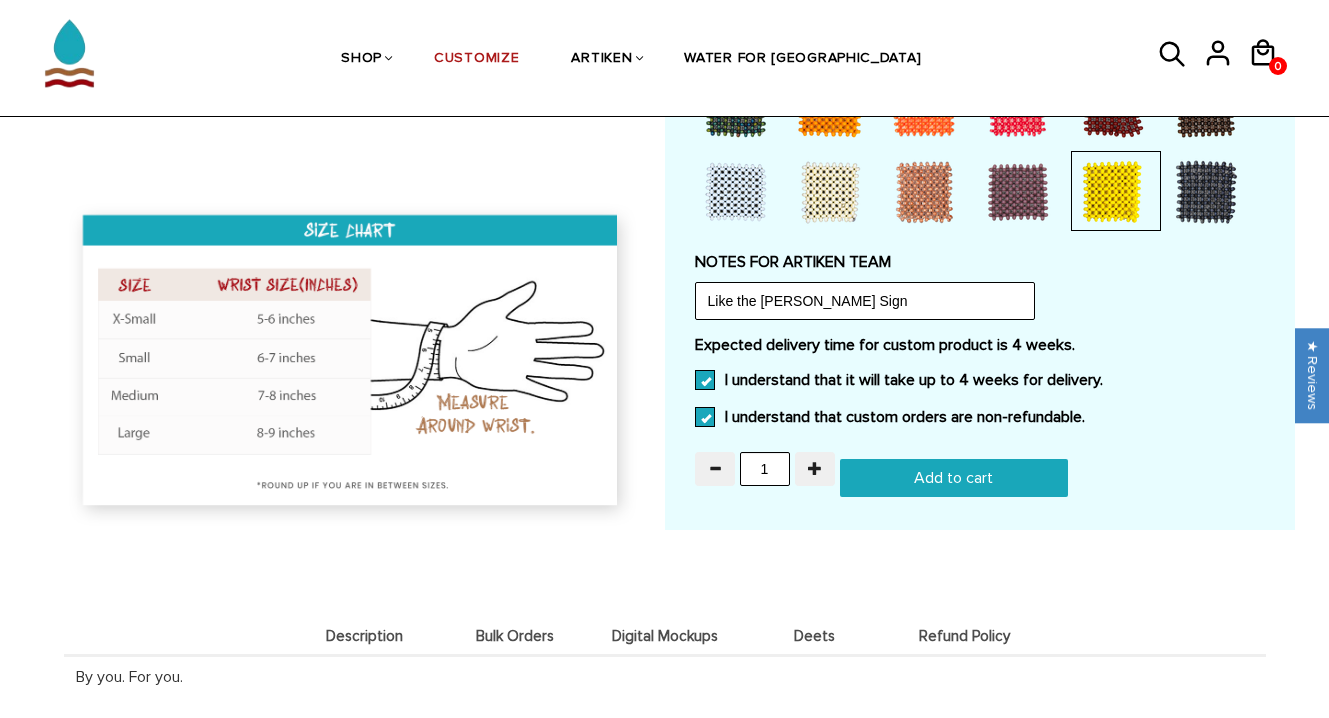 click on "Add to cart" at bounding box center [954, 478] 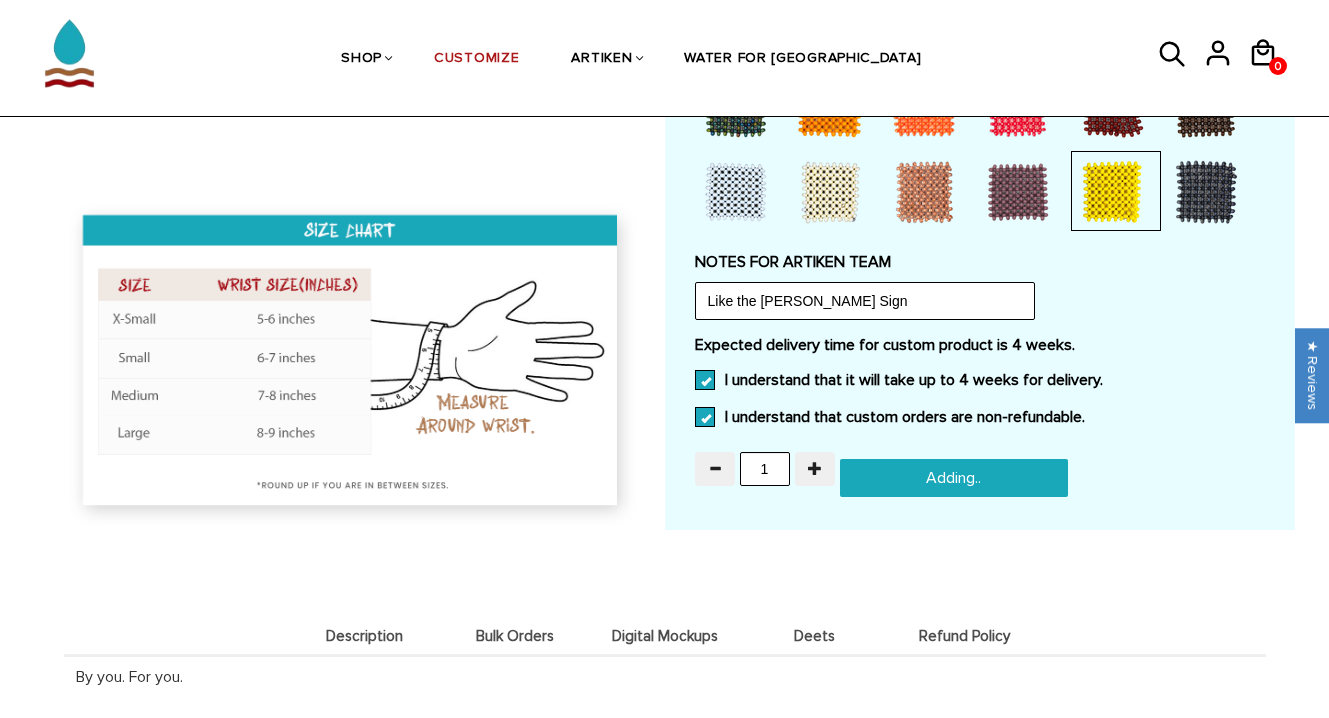 type on "Add to cart" 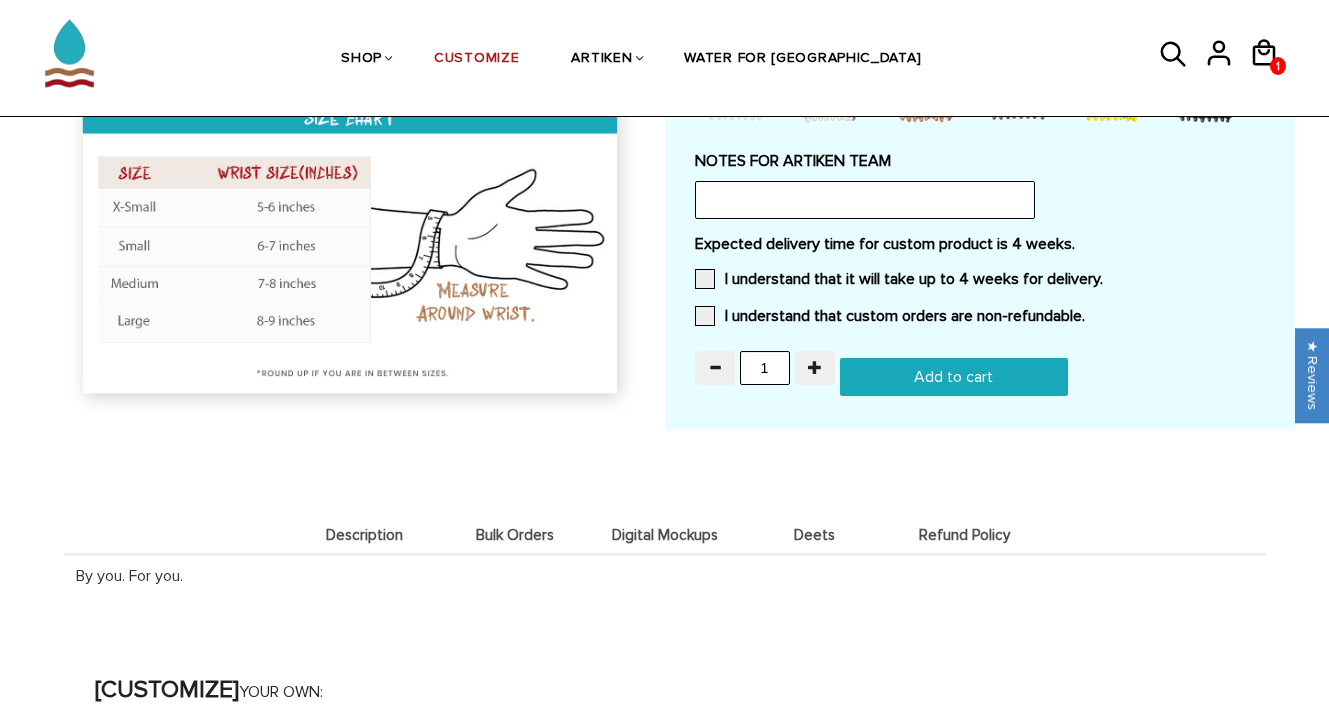 scroll, scrollTop: 1705, scrollLeft: 0, axis: vertical 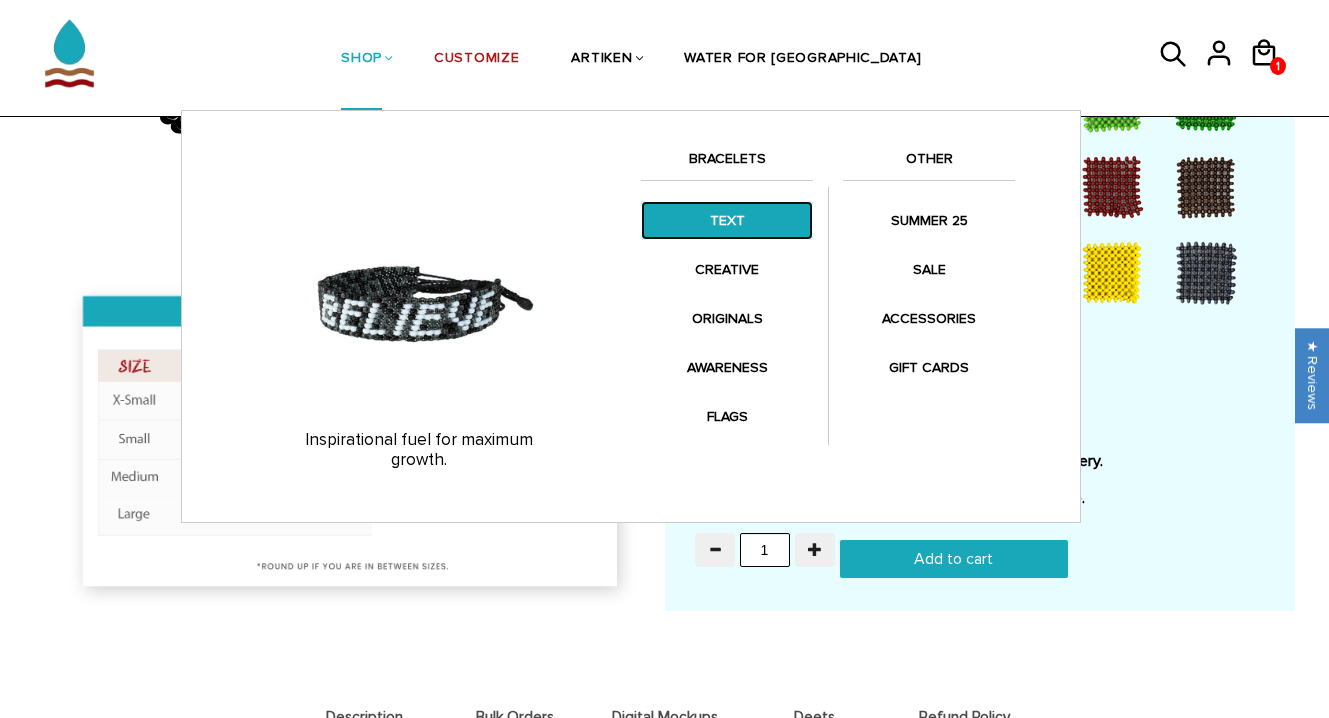 click on "TEXT" at bounding box center (727, 220) 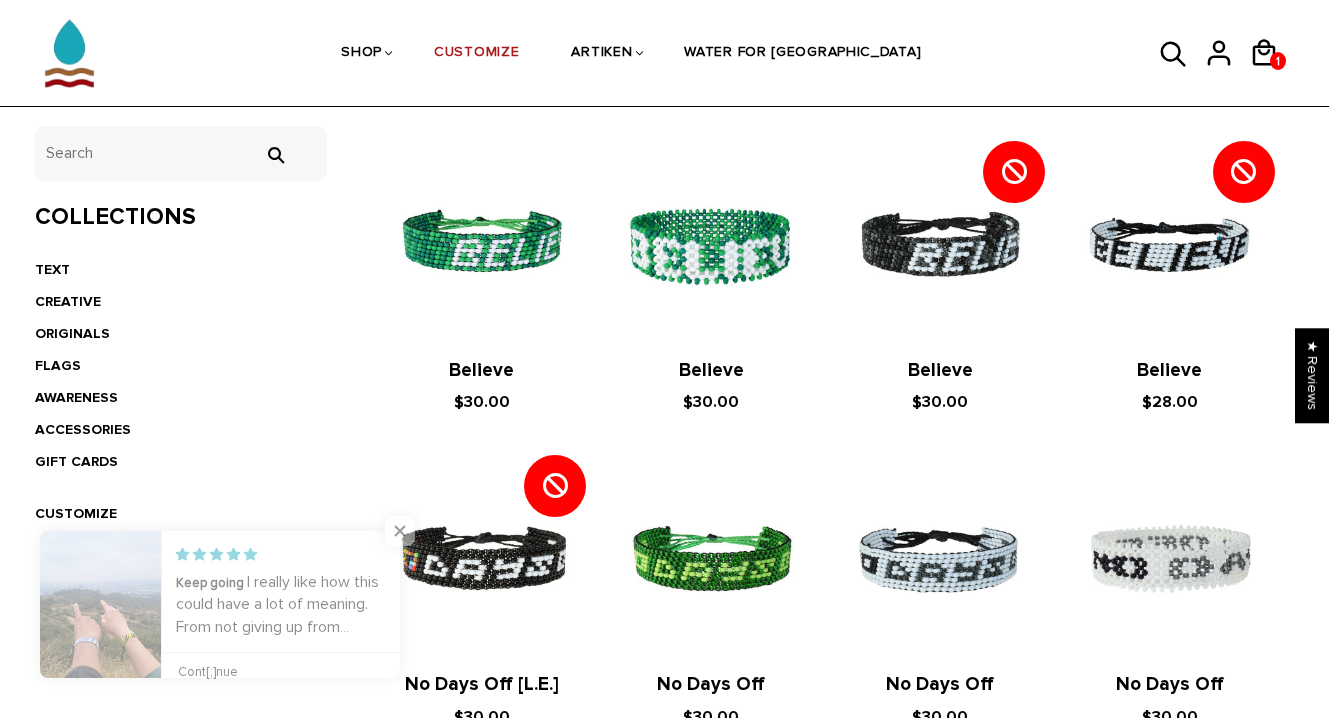 scroll, scrollTop: 409, scrollLeft: 0, axis: vertical 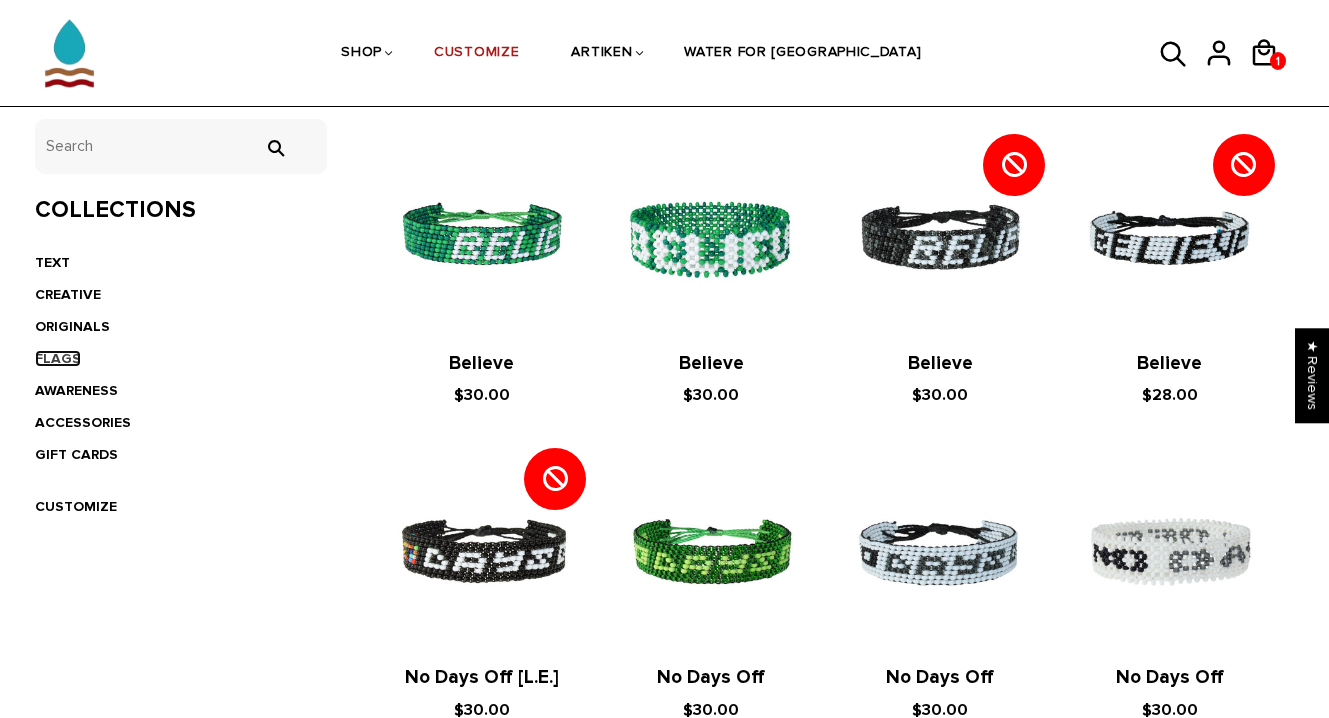 click on "FLAGS" at bounding box center [58, 358] 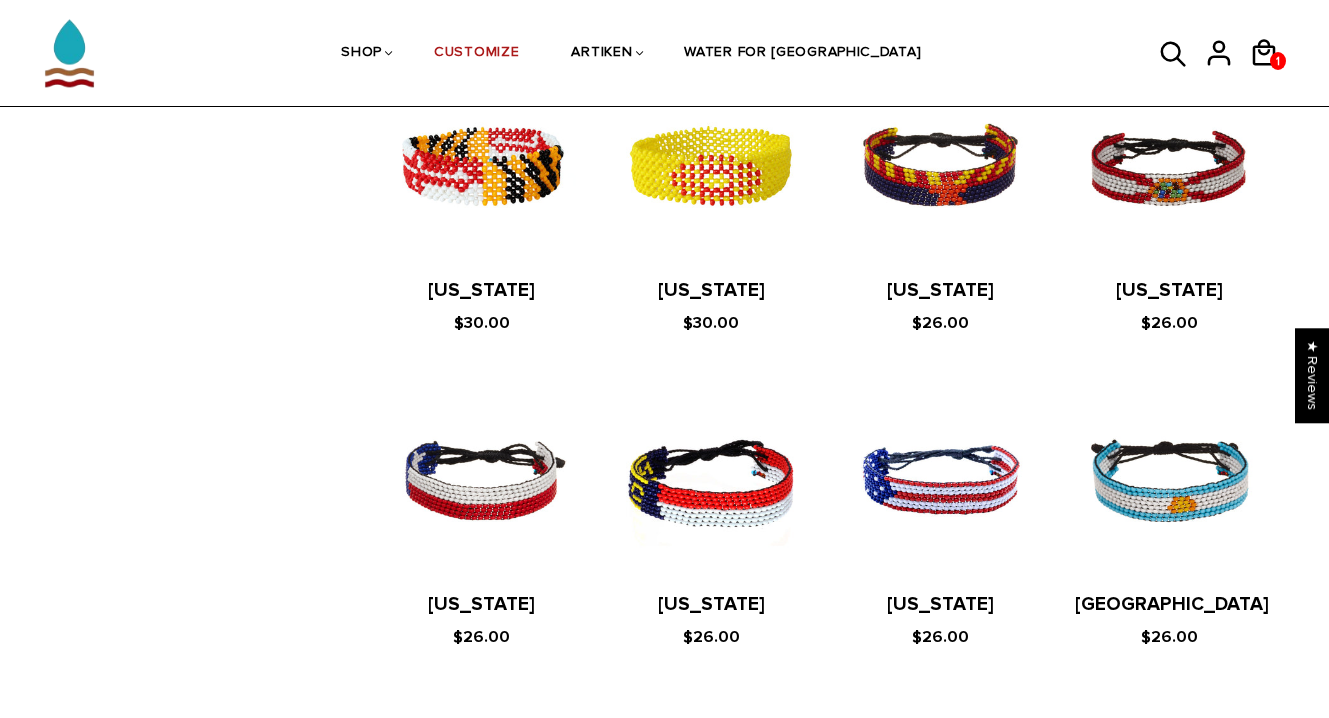 scroll, scrollTop: 1505, scrollLeft: 0, axis: vertical 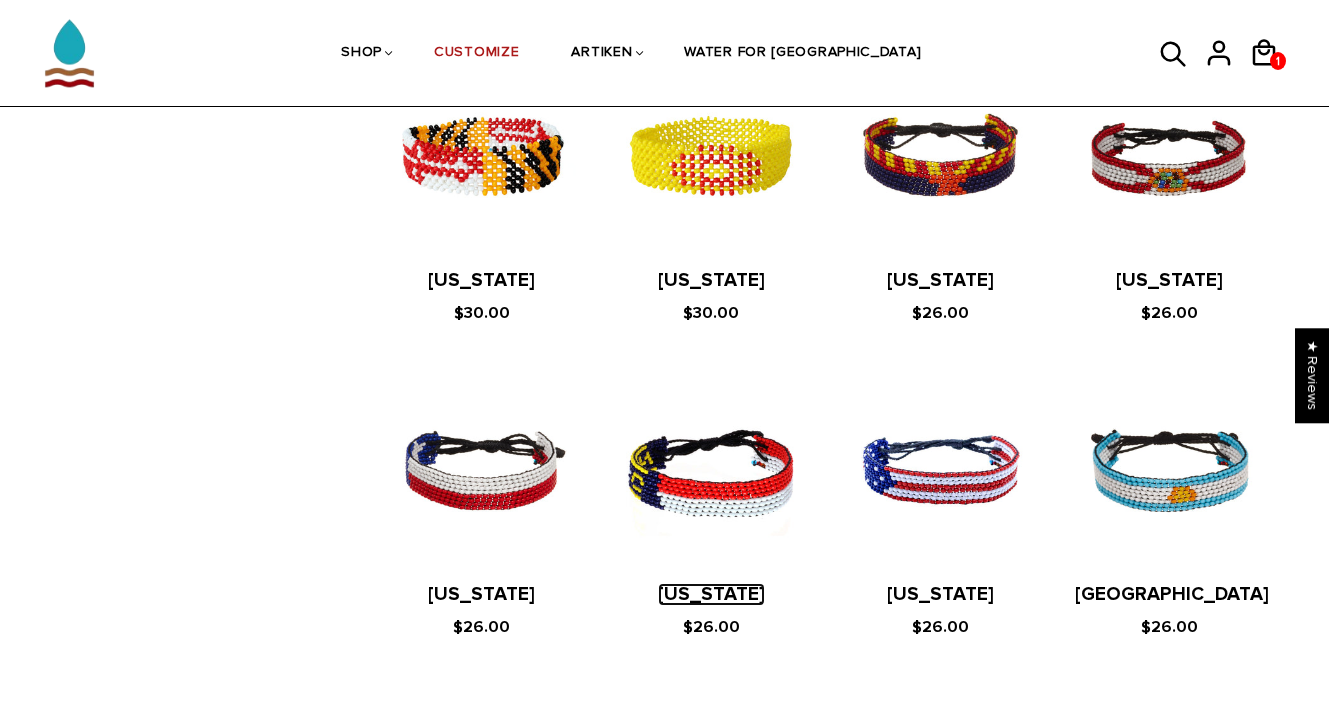 click on "[US_STATE]" at bounding box center (711, 594) 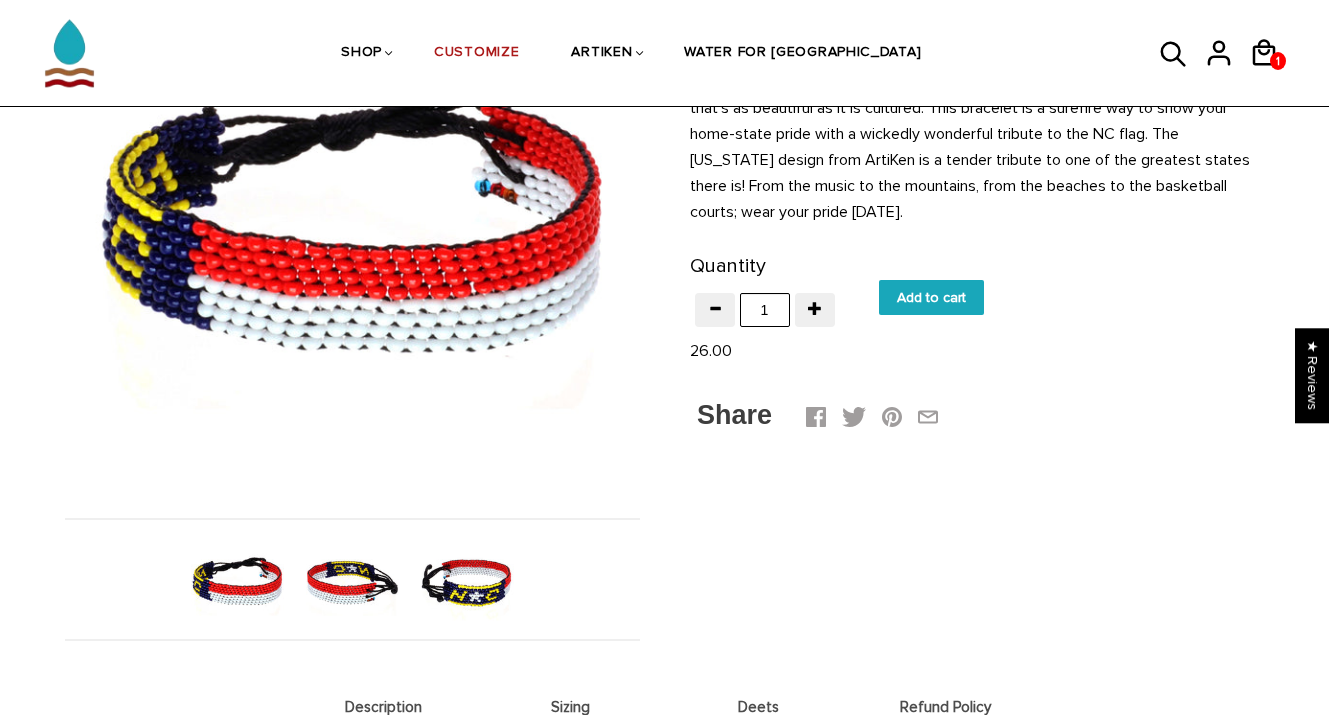 scroll, scrollTop: 230, scrollLeft: 0, axis: vertical 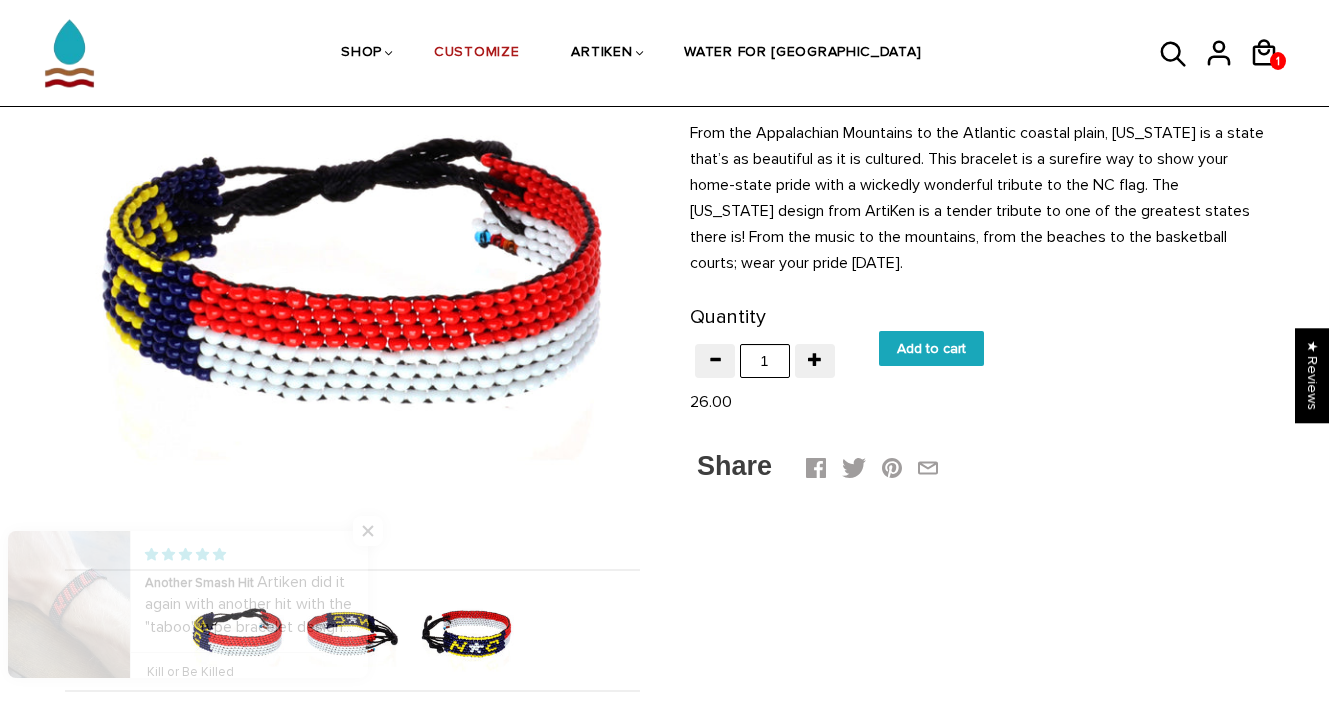 click on "Add to cart" at bounding box center [931, 348] 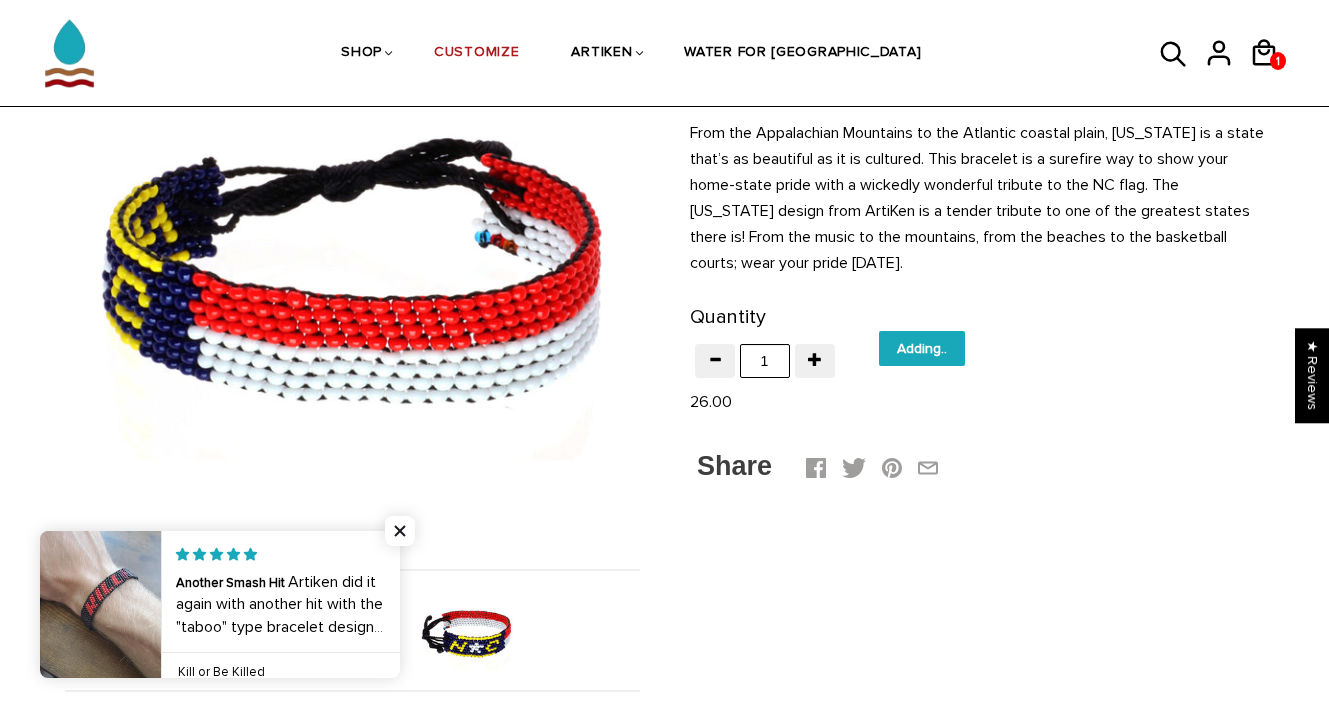 type on "Add to cart" 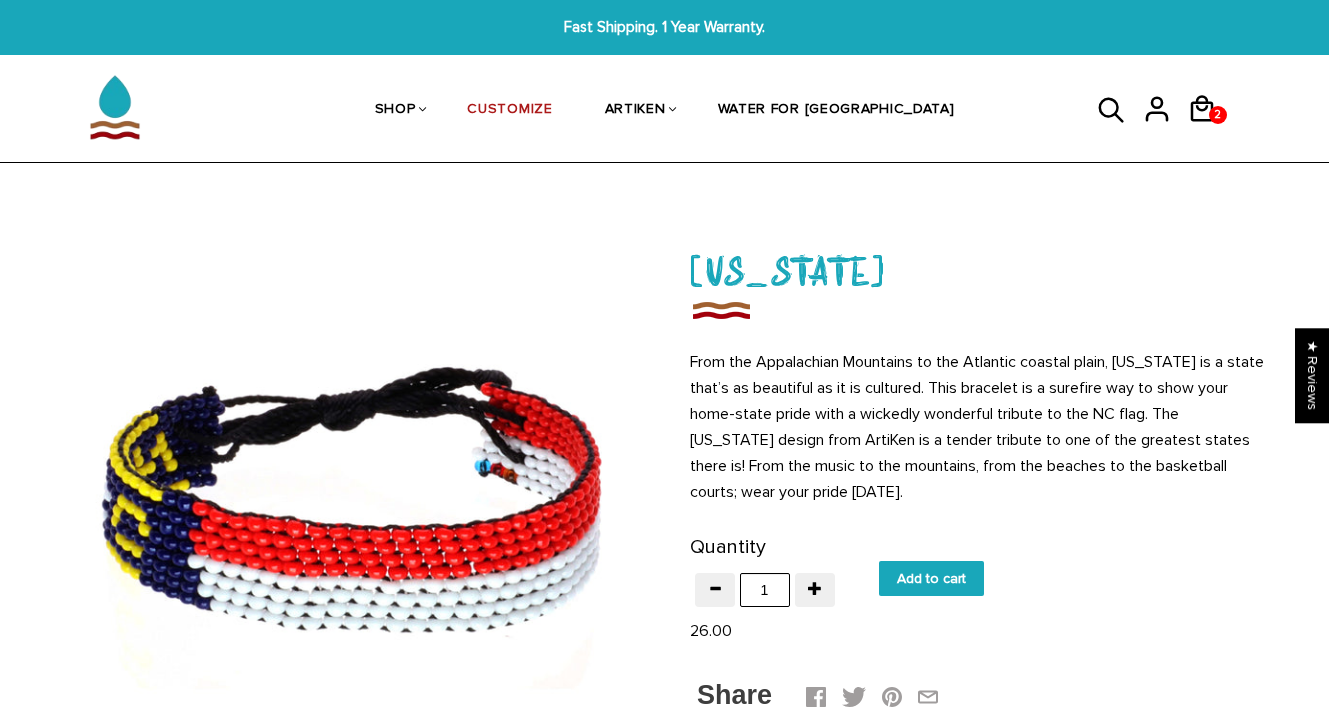 scroll, scrollTop: 0, scrollLeft: 0, axis: both 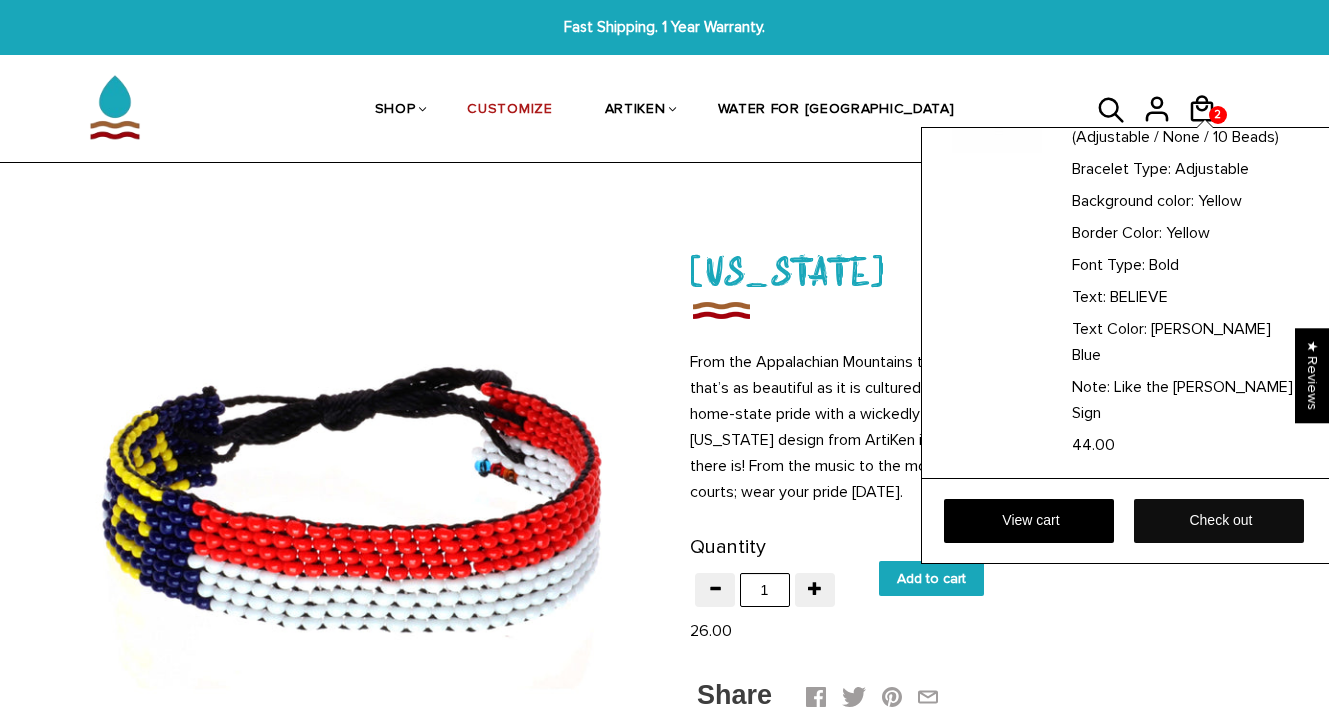 click on "Check out" at bounding box center [1219, 521] 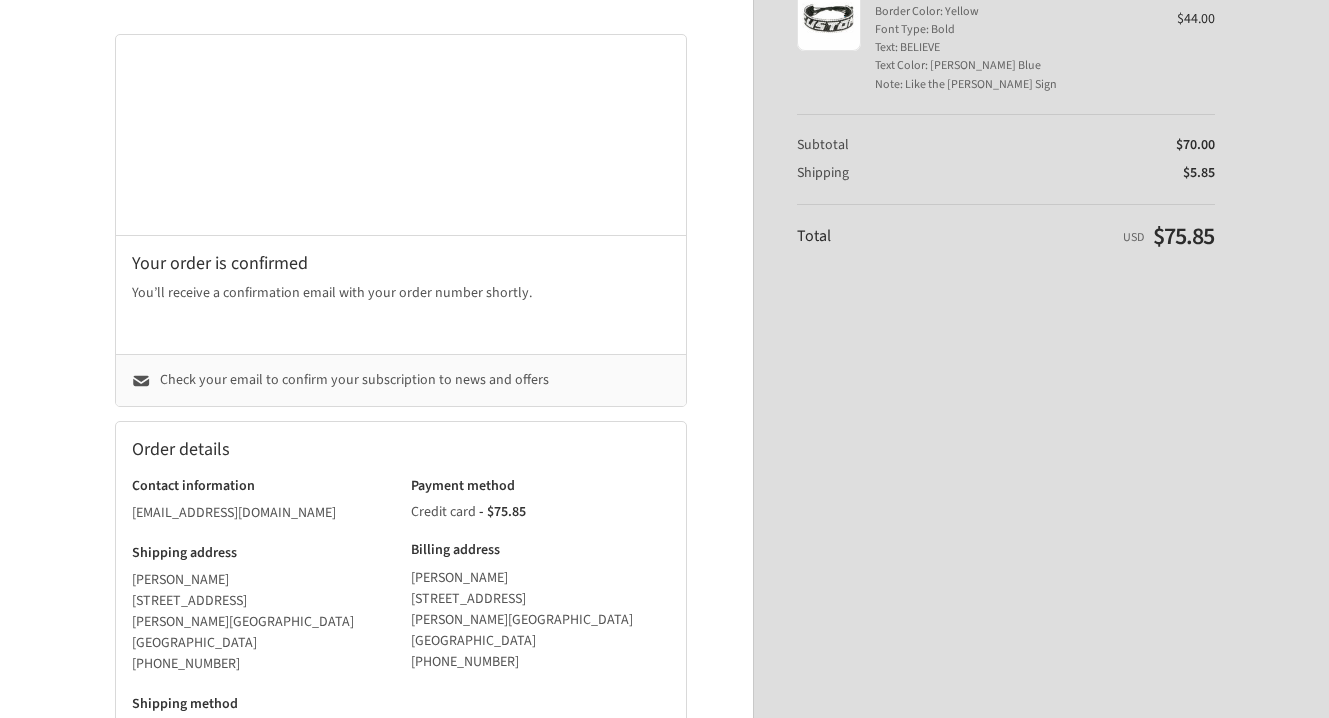 scroll, scrollTop: 0, scrollLeft: 0, axis: both 